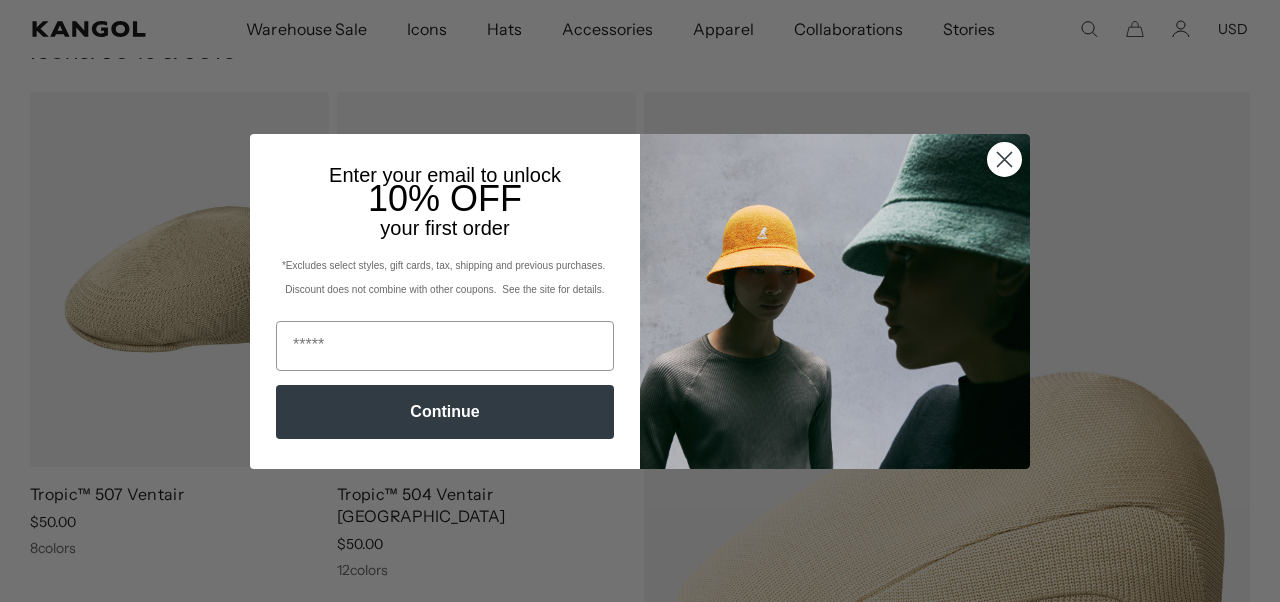 scroll, scrollTop: 128, scrollLeft: 0, axis: vertical 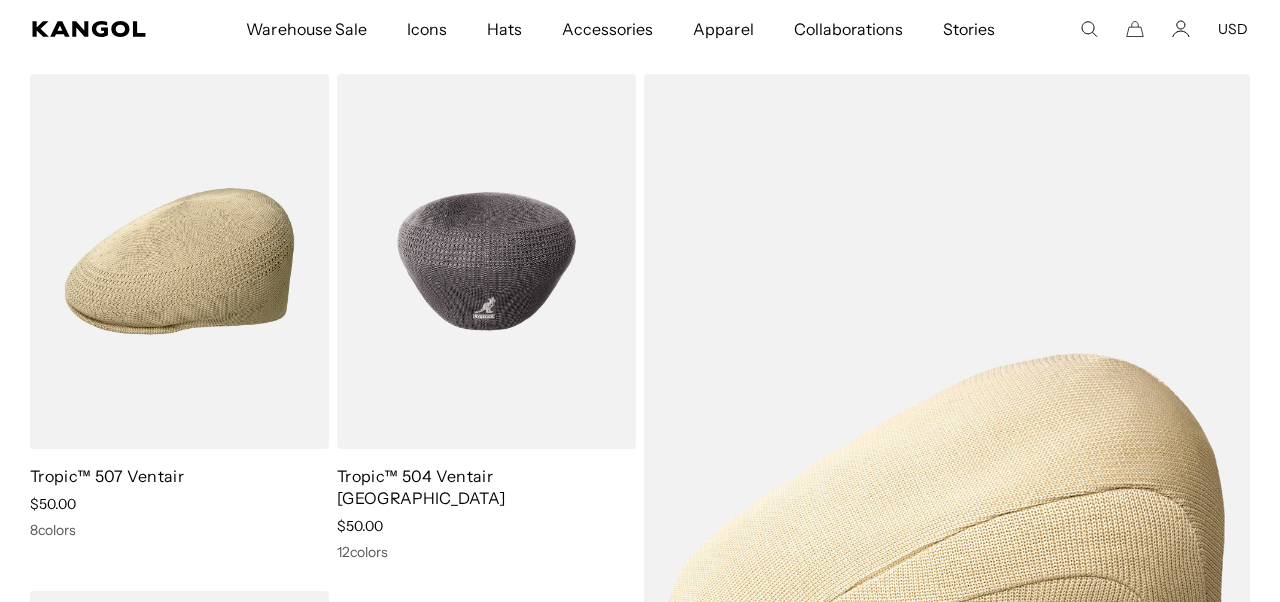 click at bounding box center (486, 261) 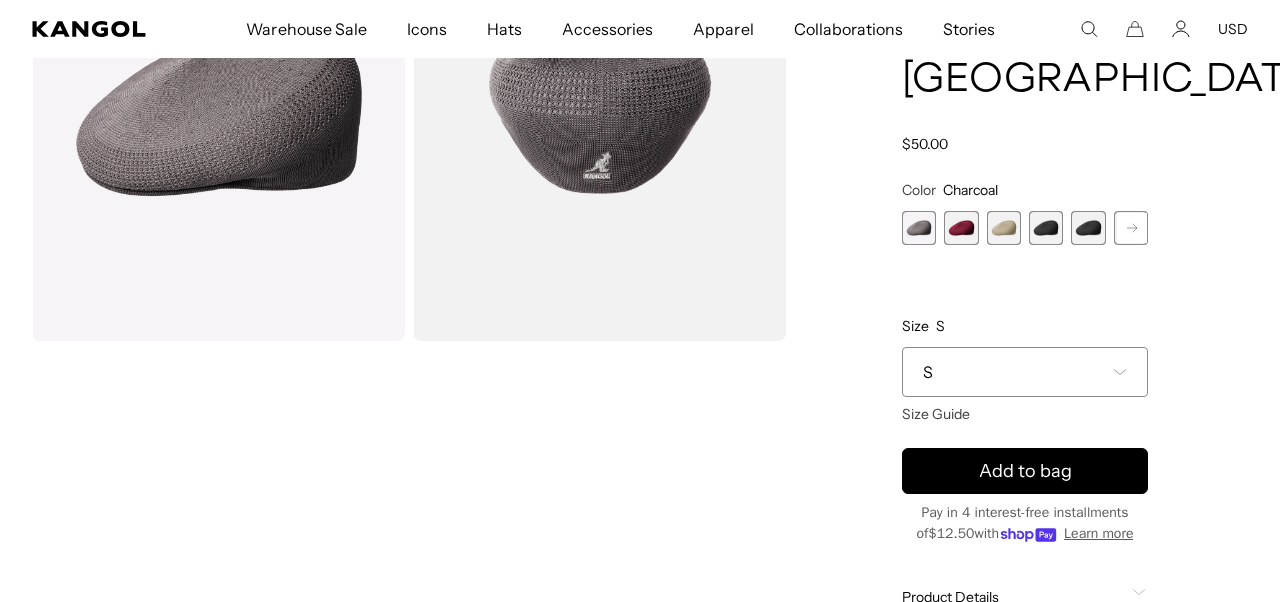 click on "S" at bounding box center [1025, 372] 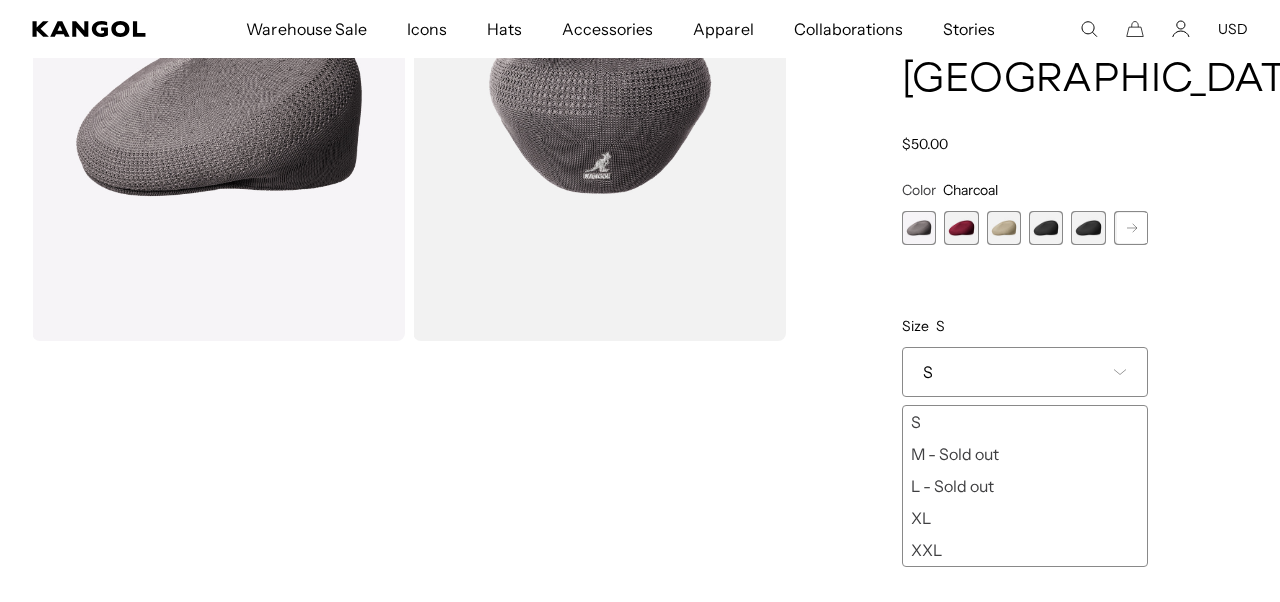 scroll, scrollTop: 0, scrollLeft: 0, axis: both 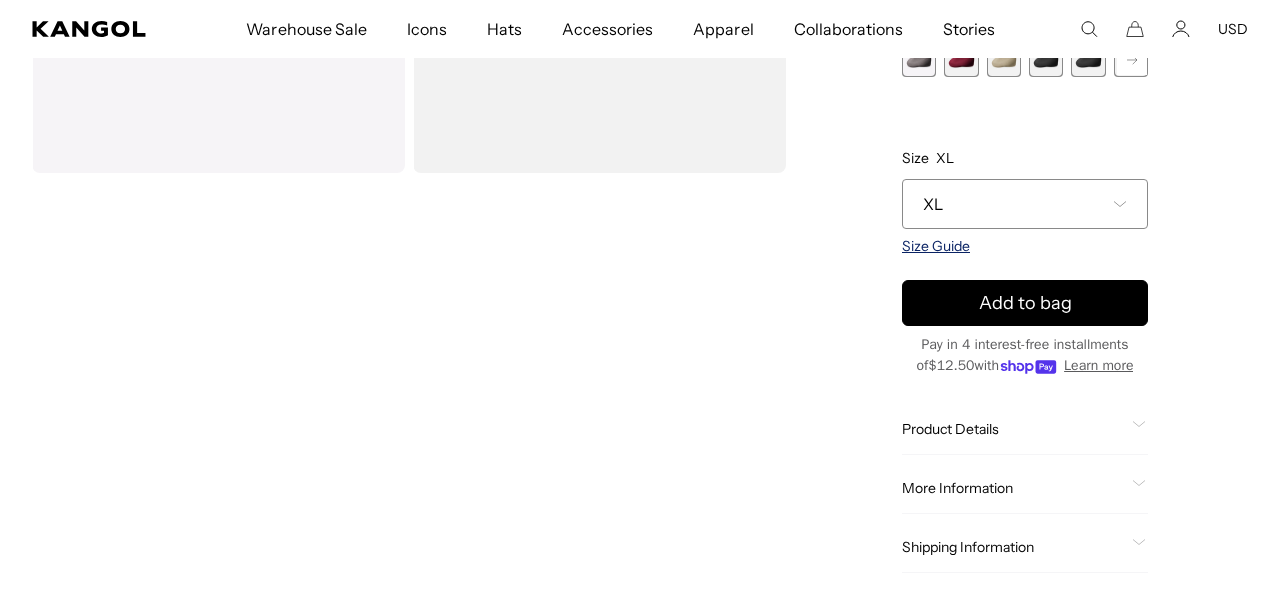 click on "Size Guide" at bounding box center (936, 246) 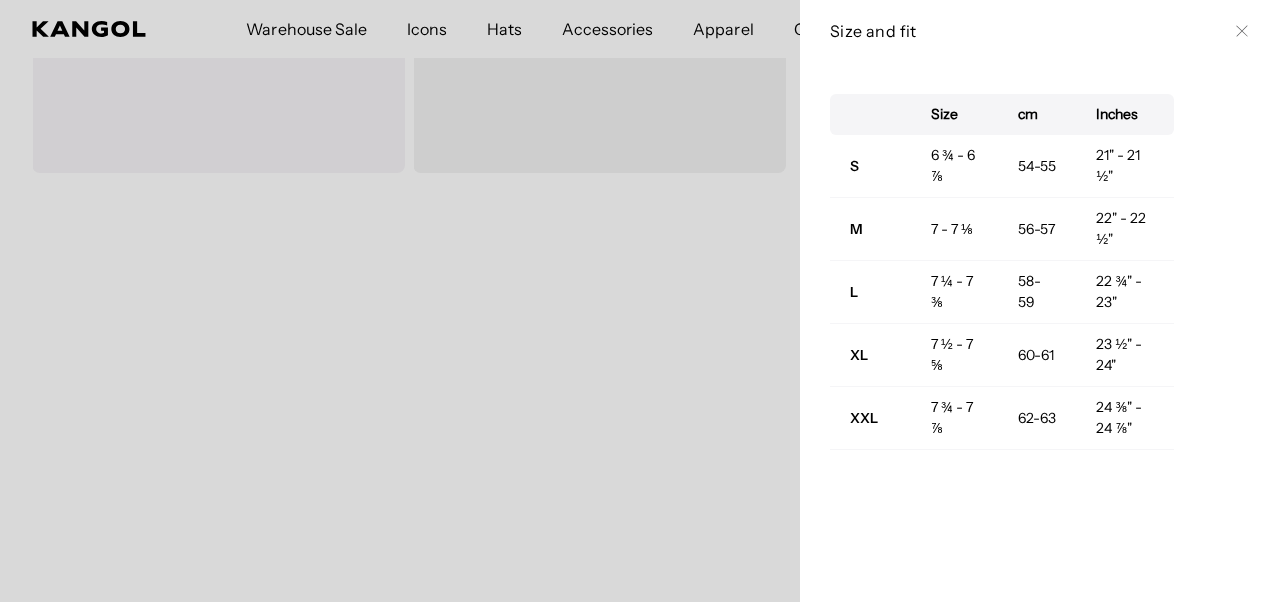 scroll, scrollTop: 0, scrollLeft: 412, axis: horizontal 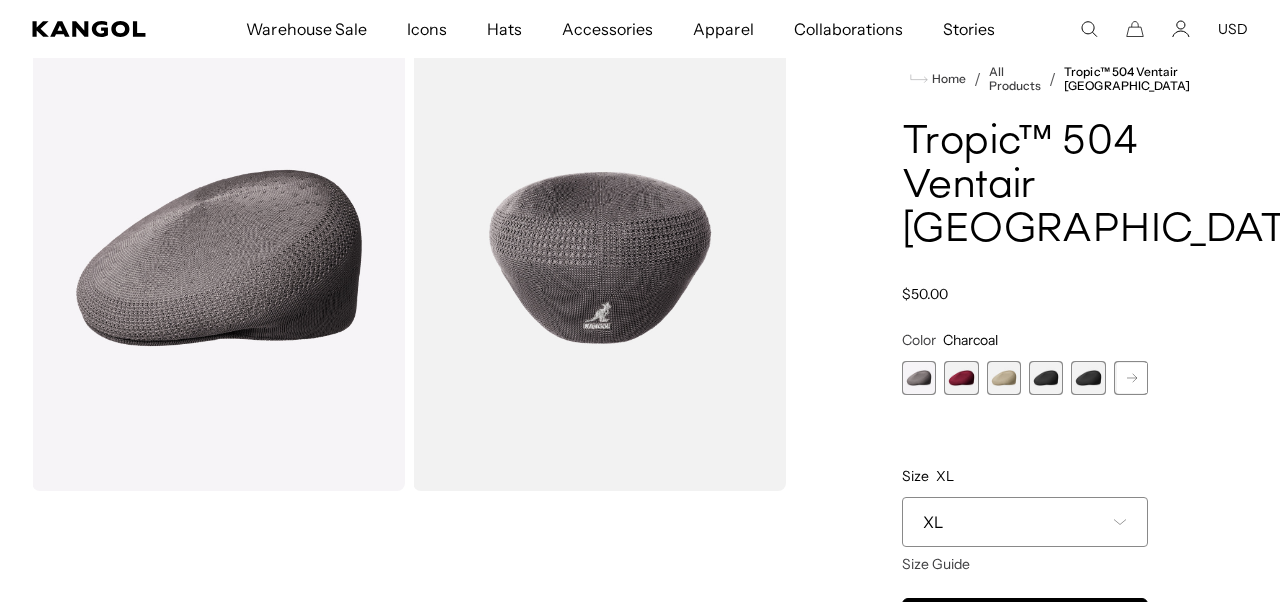 click at bounding box center (961, 378) 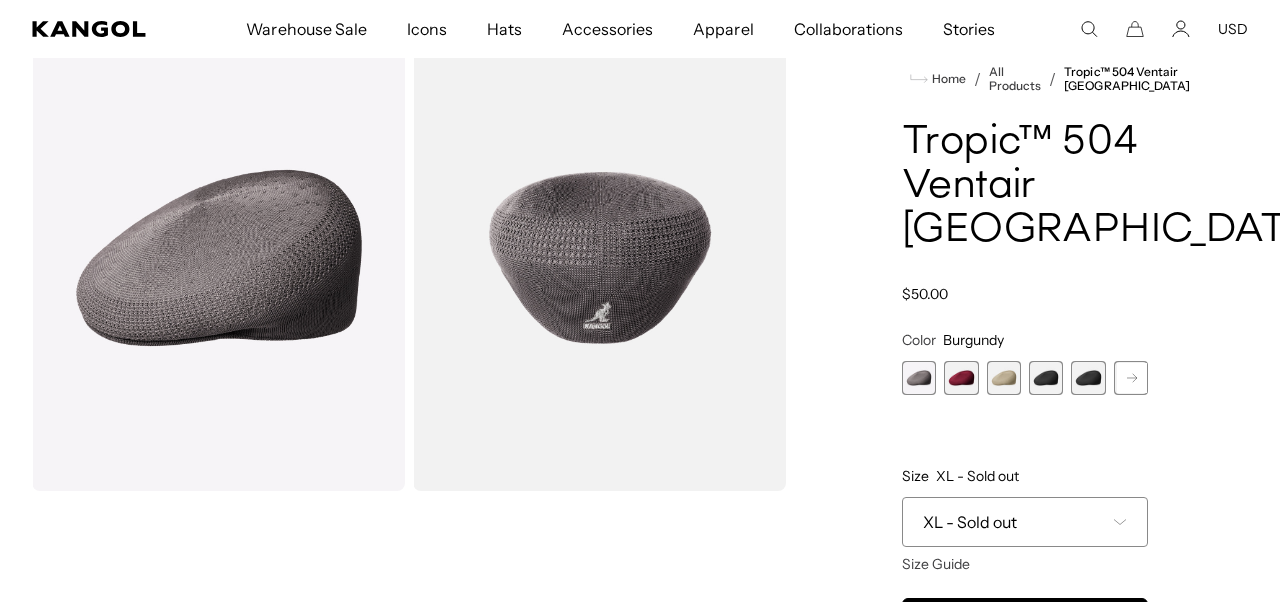 scroll, scrollTop: 0, scrollLeft: 412, axis: horizontal 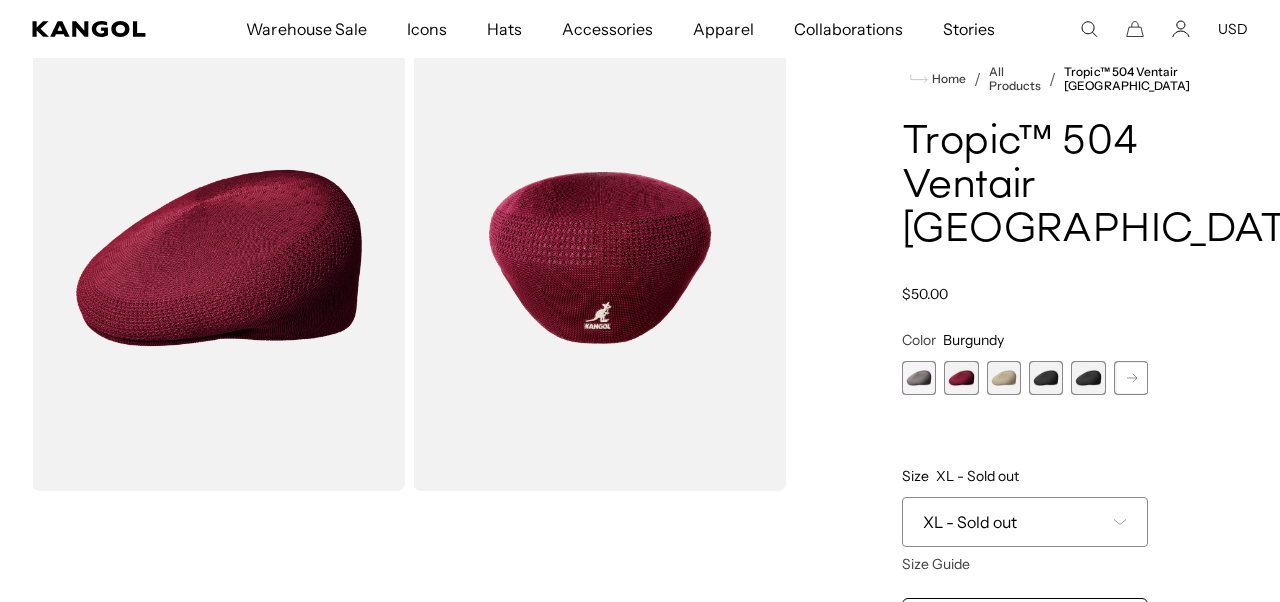 click at bounding box center [1004, 378] 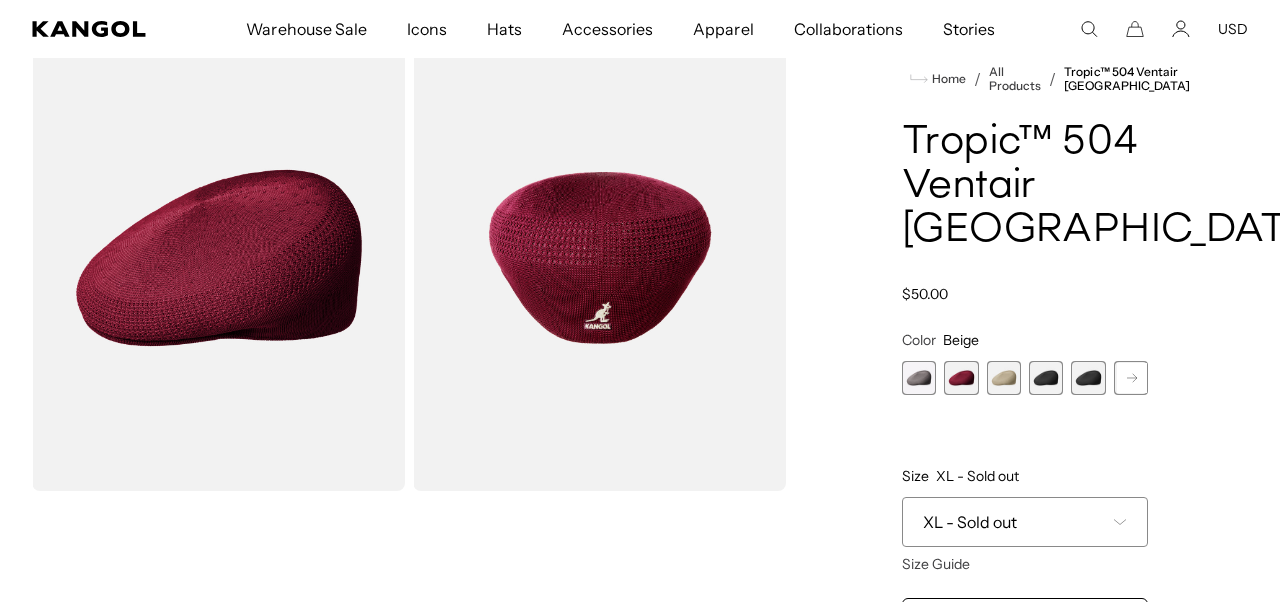 scroll, scrollTop: 0, scrollLeft: 0, axis: both 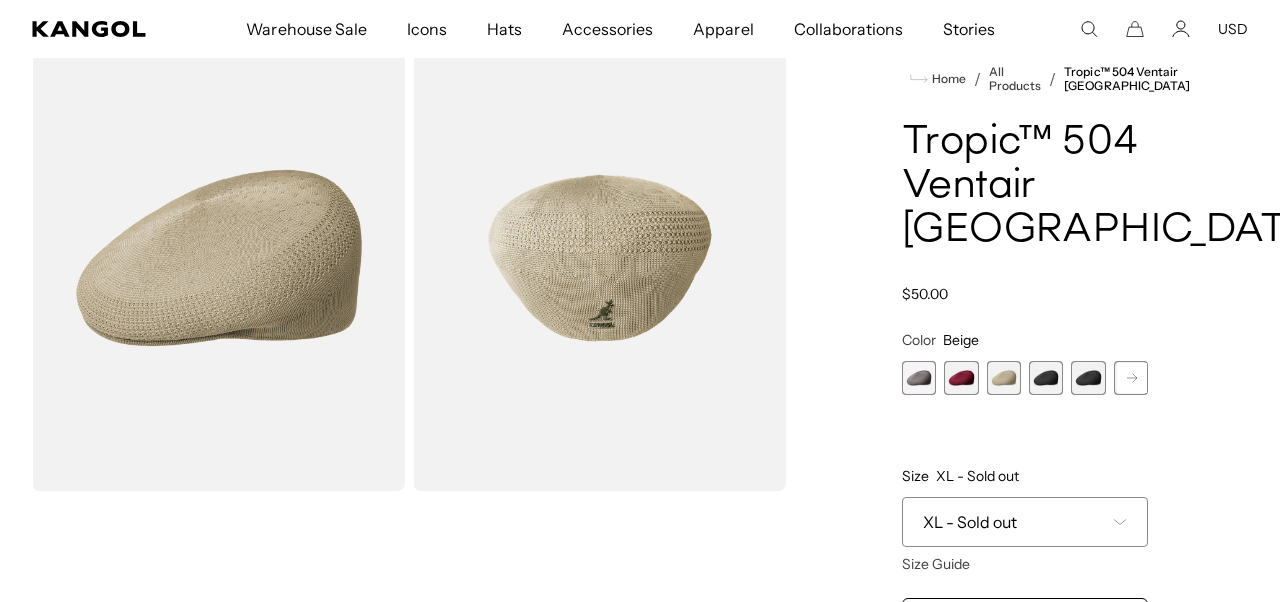 click at bounding box center (1046, 378) 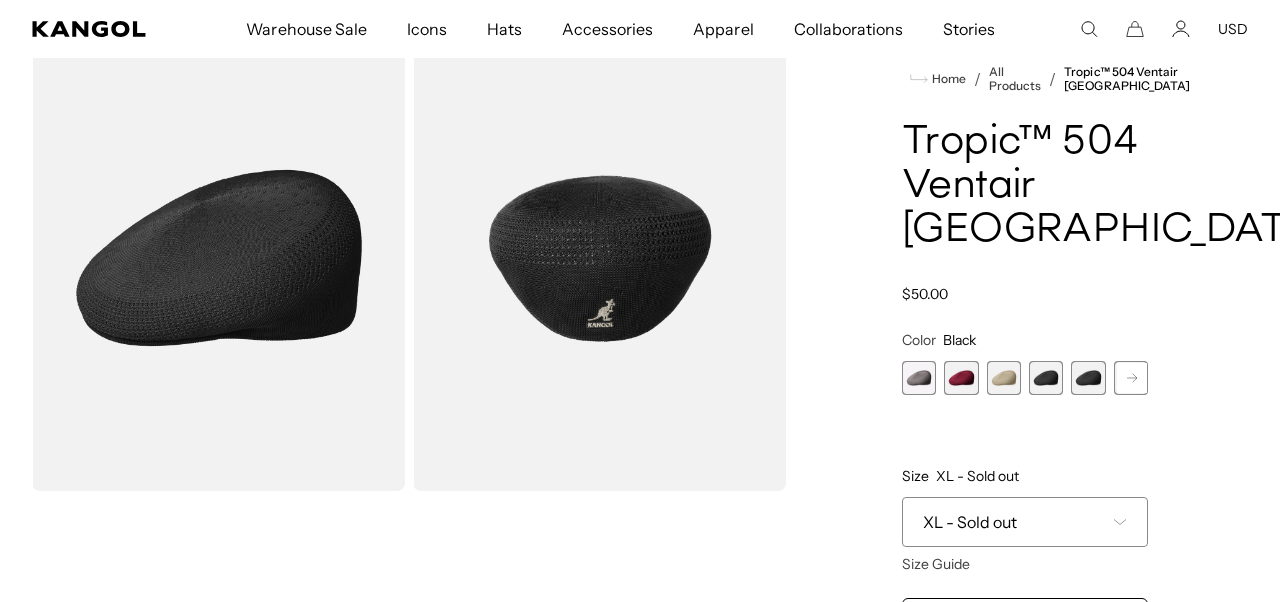 scroll, scrollTop: 0, scrollLeft: 412, axis: horizontal 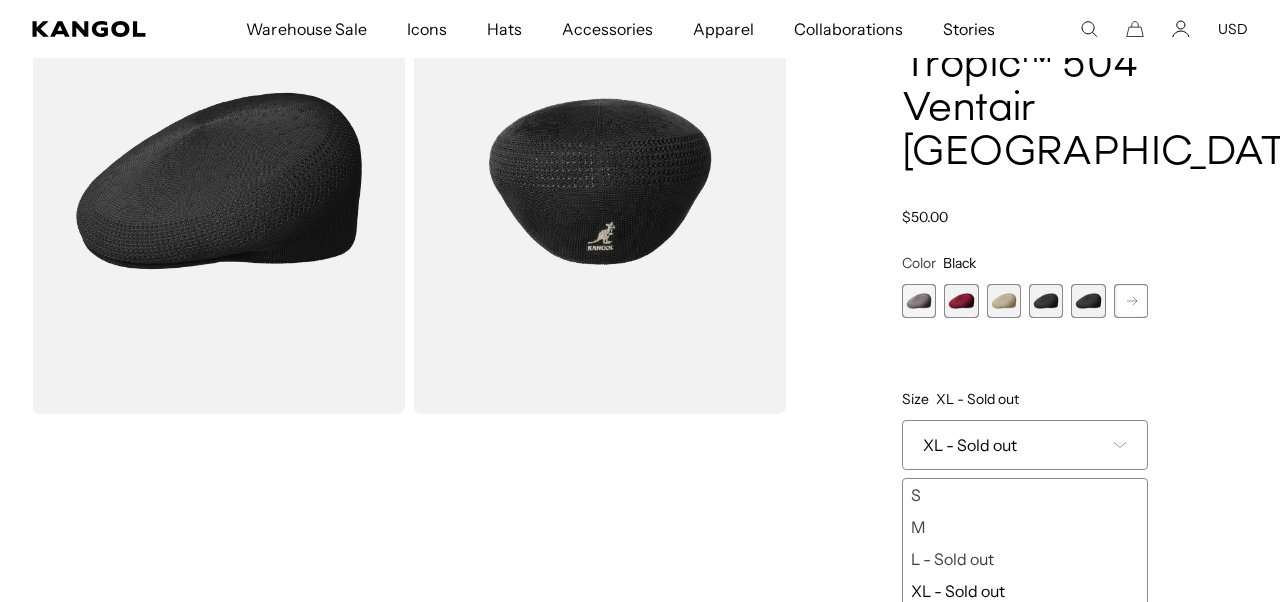 click 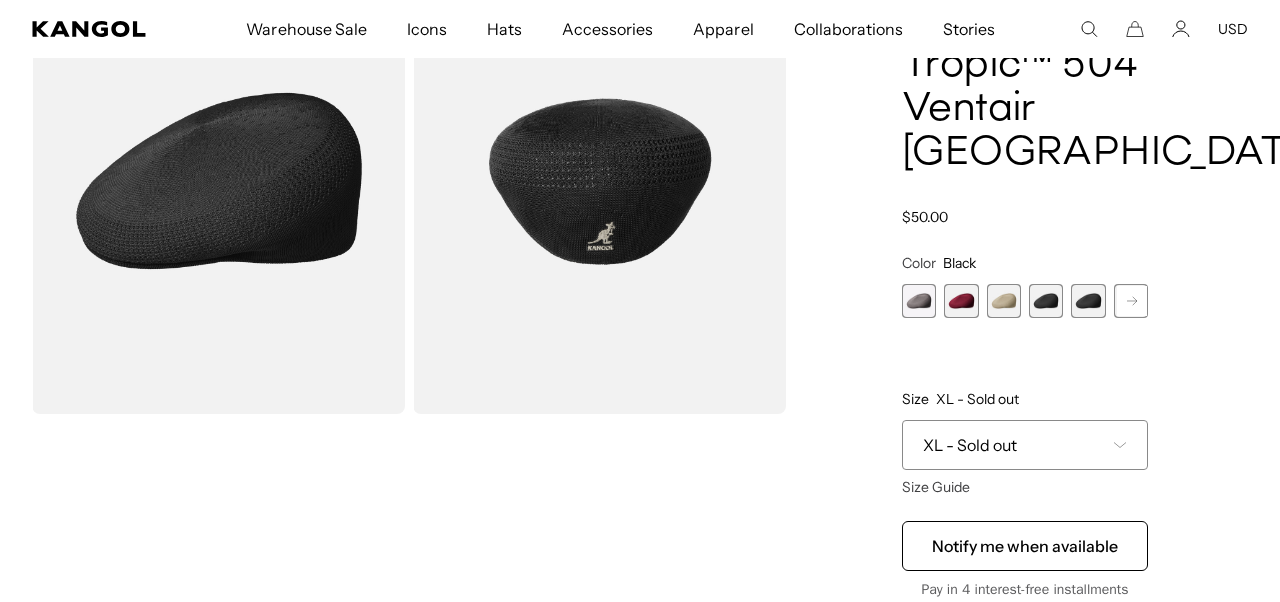 scroll, scrollTop: 0, scrollLeft: 412, axis: horizontal 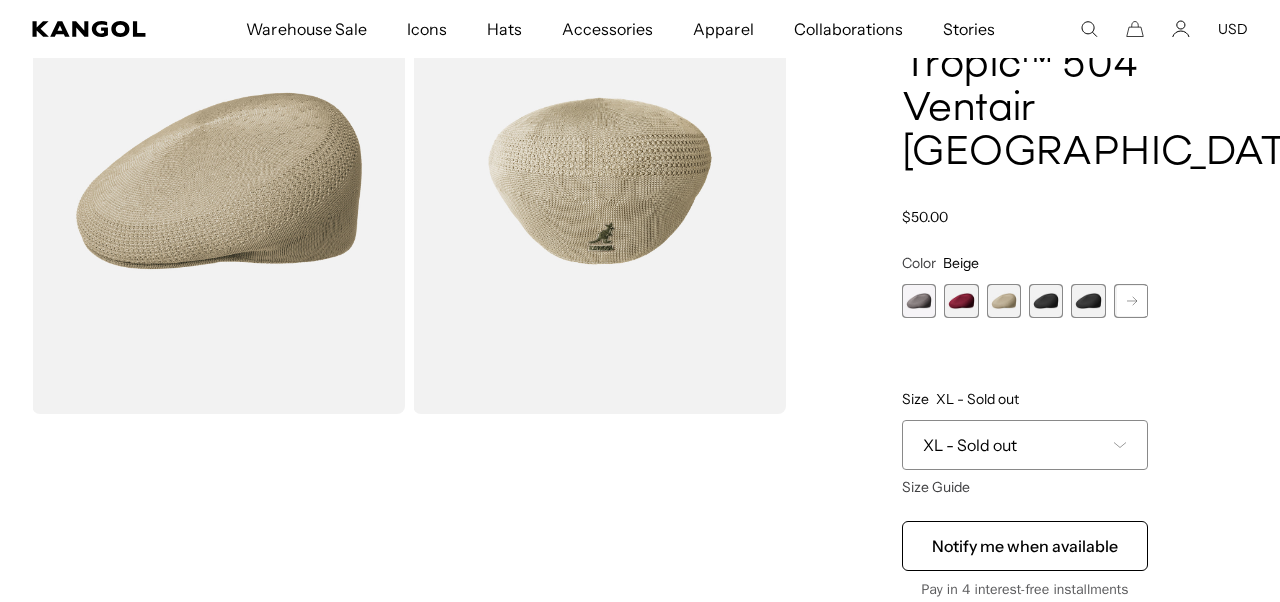 click at bounding box center (1046, 301) 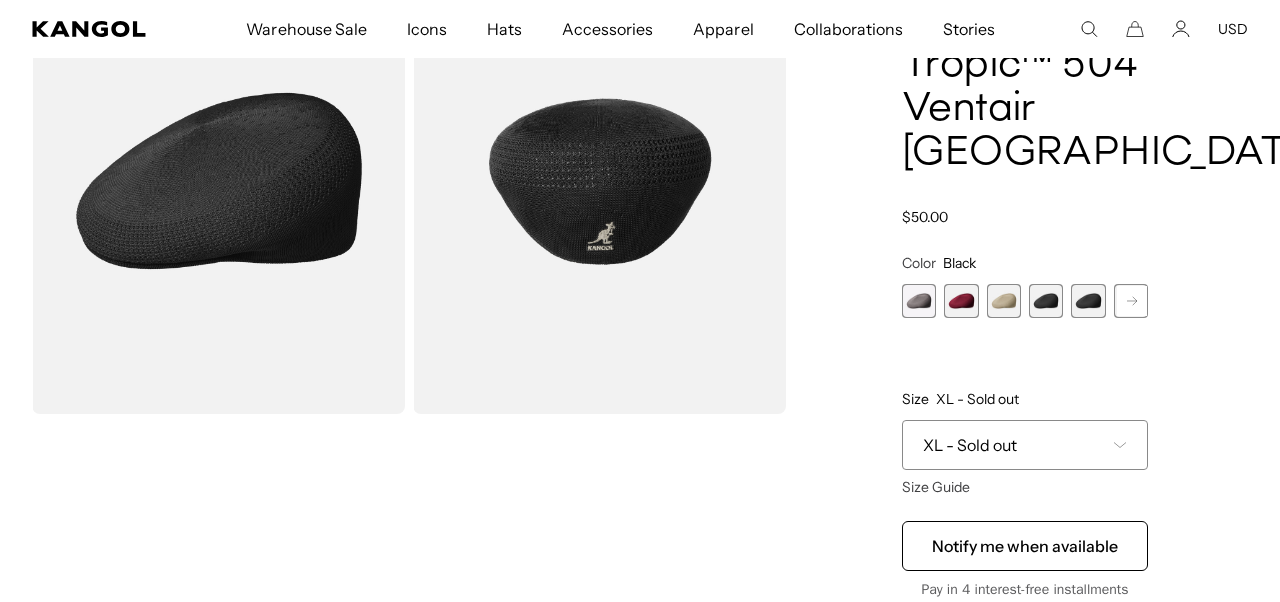 click at bounding box center (1088, 301) 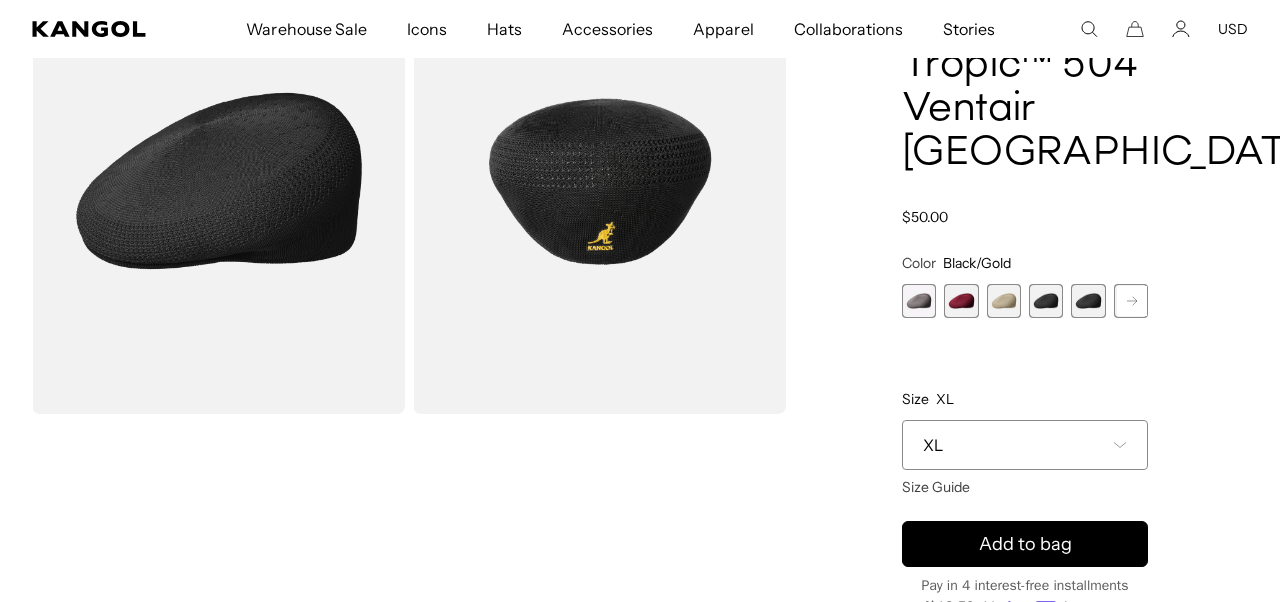 scroll, scrollTop: 0, scrollLeft: 412, axis: horizontal 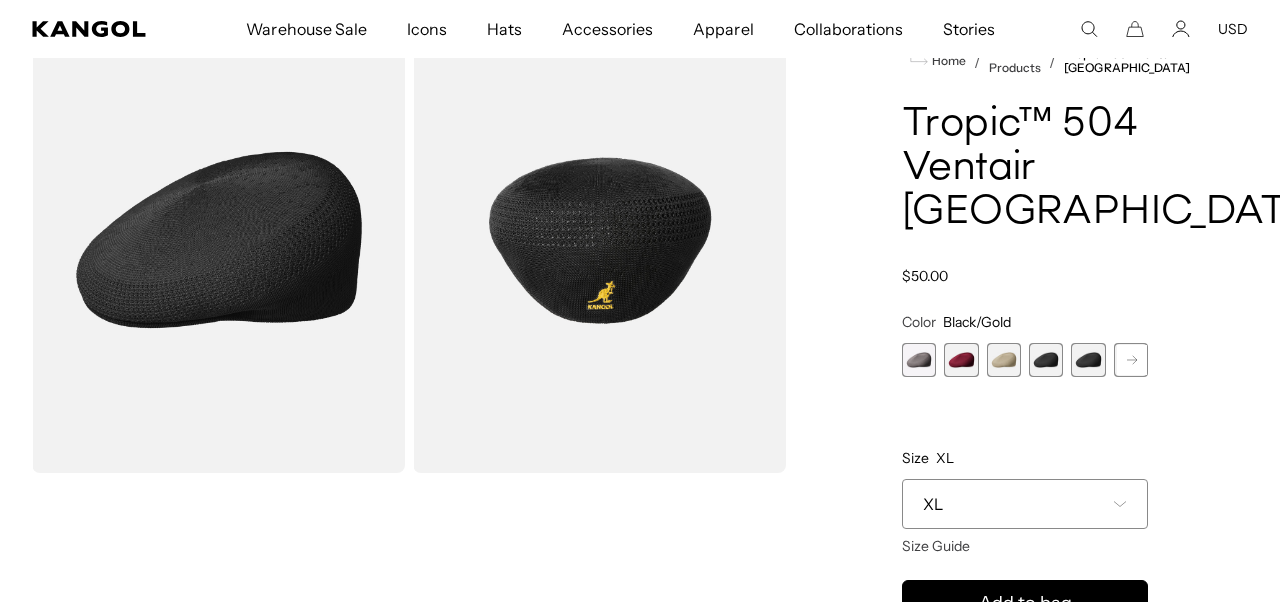 click 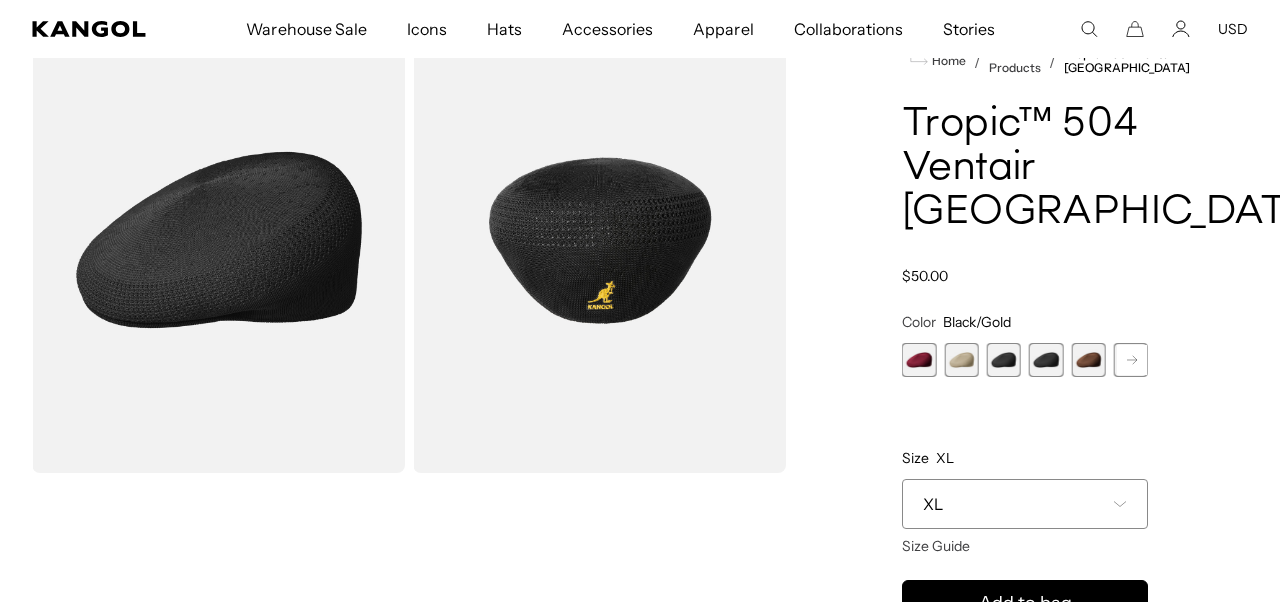 scroll, scrollTop: 0, scrollLeft: 0, axis: both 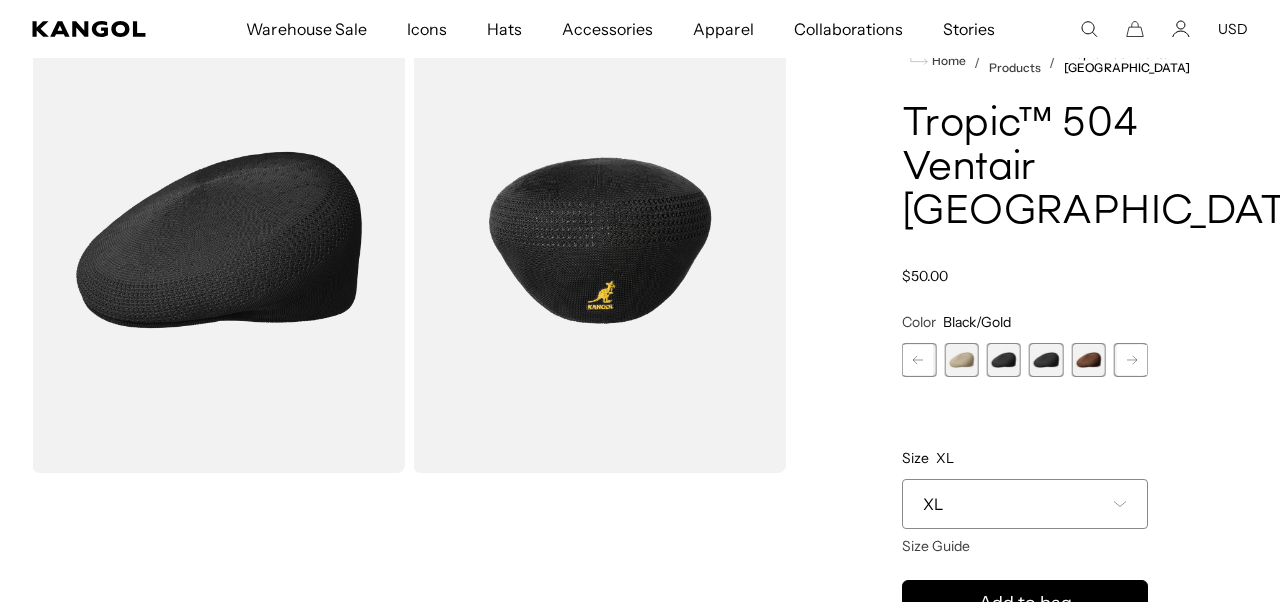 click at bounding box center (1088, 360) 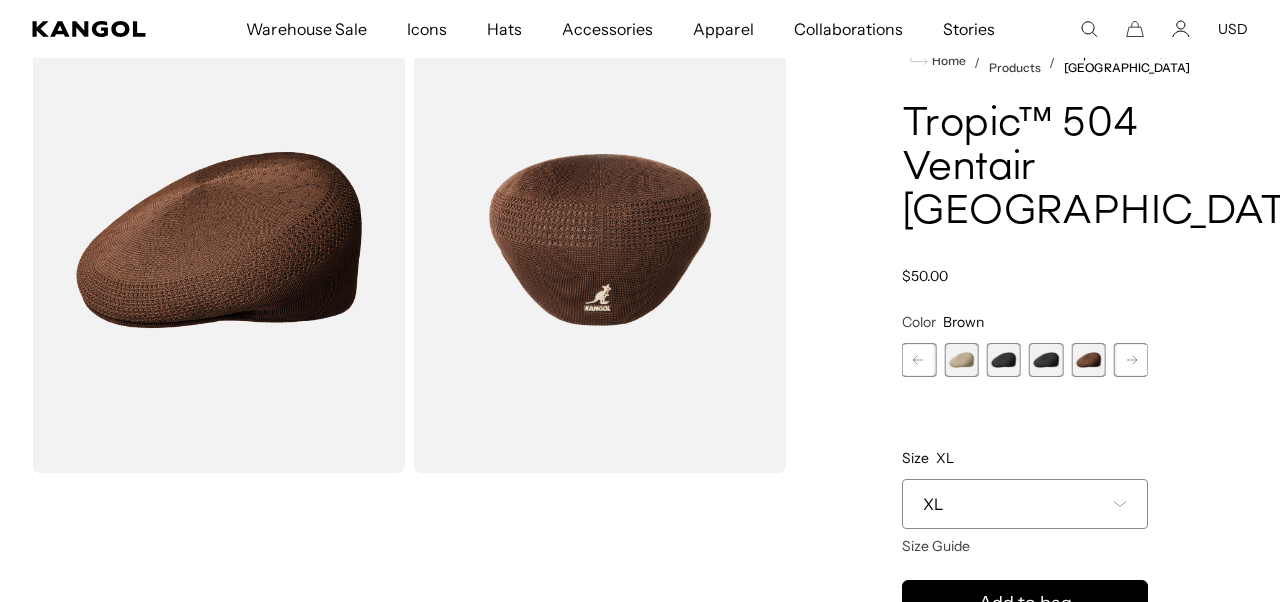 scroll, scrollTop: 0, scrollLeft: 412, axis: horizontal 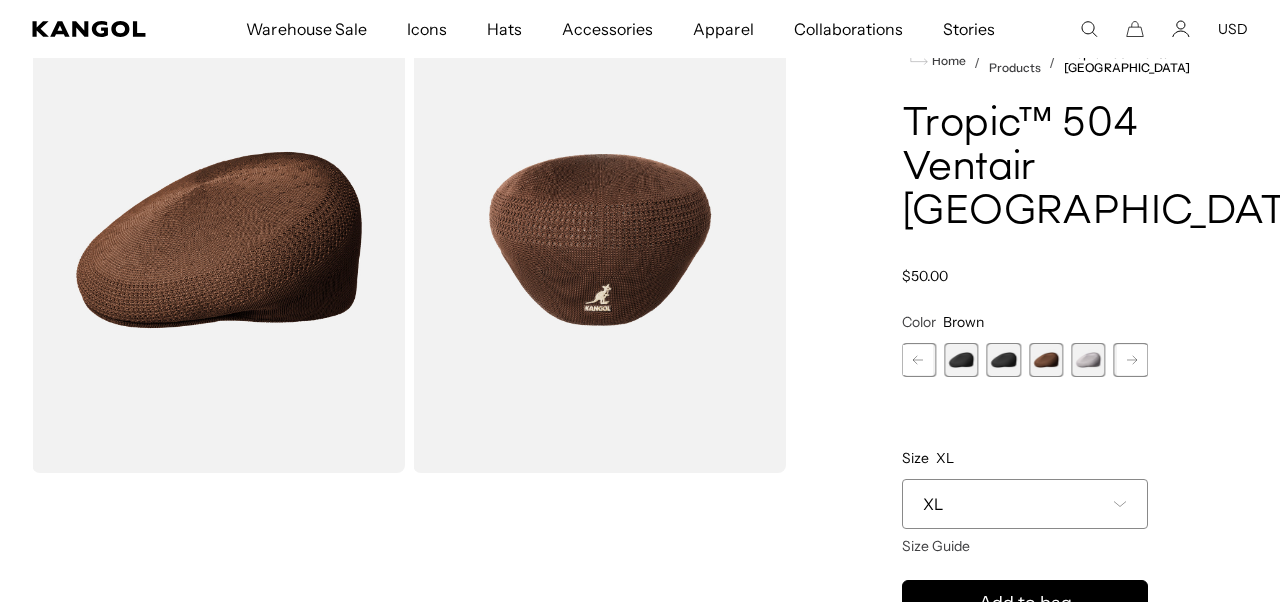 click at bounding box center (1088, 360) 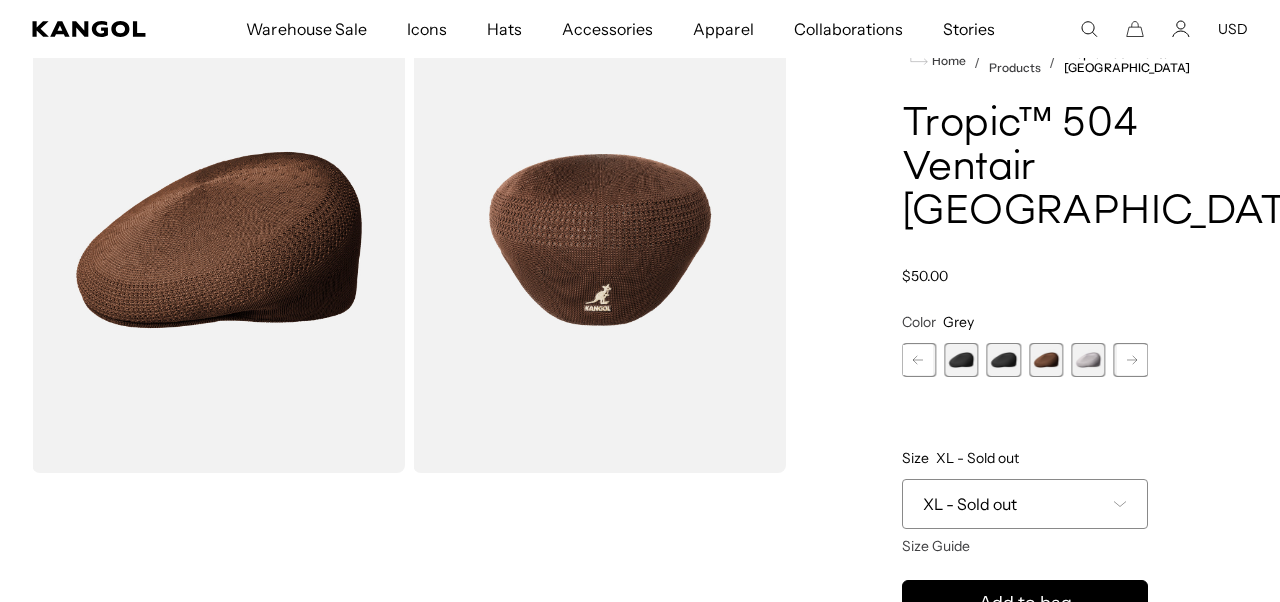 scroll, scrollTop: 0, scrollLeft: 0, axis: both 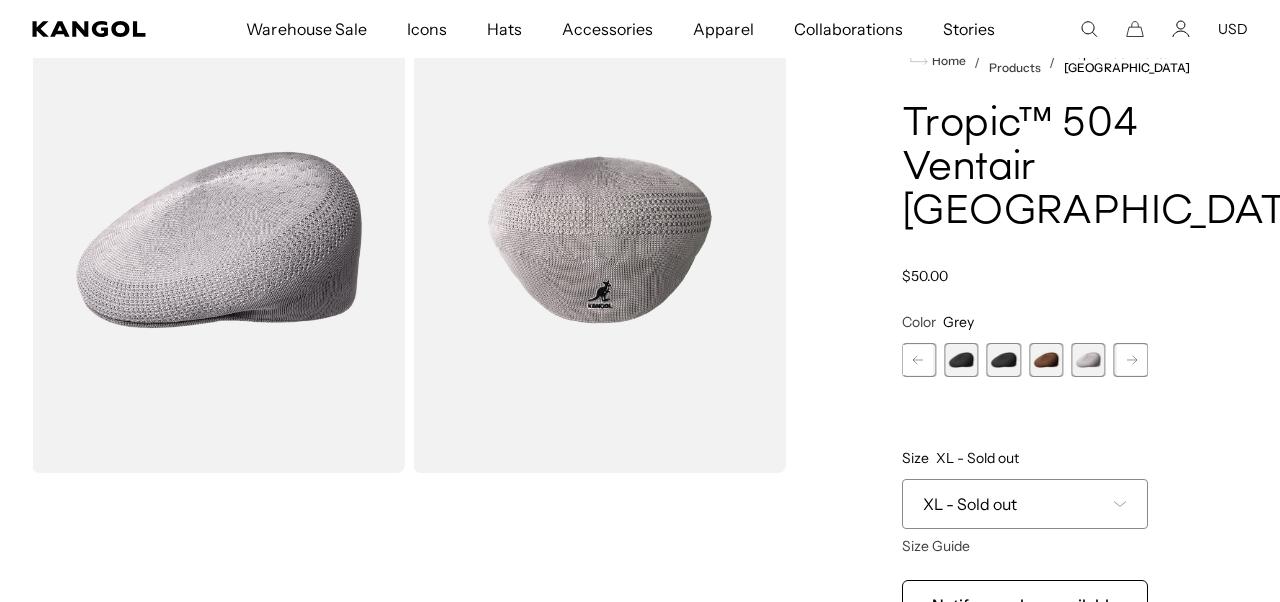 click 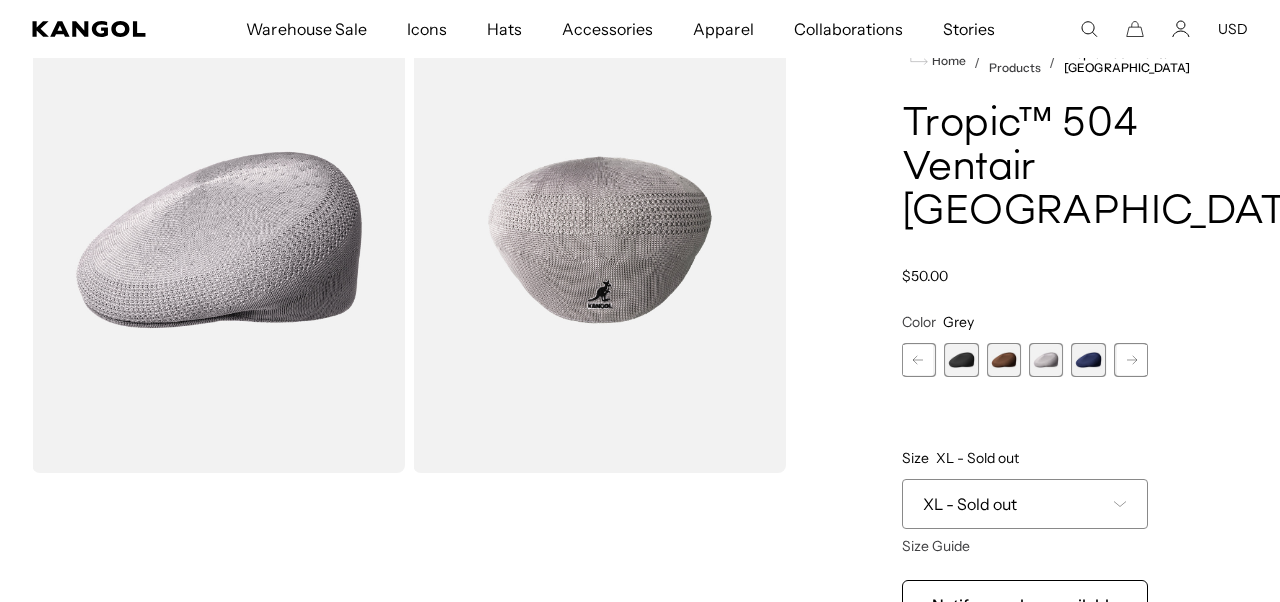 scroll, scrollTop: 0, scrollLeft: 412, axis: horizontal 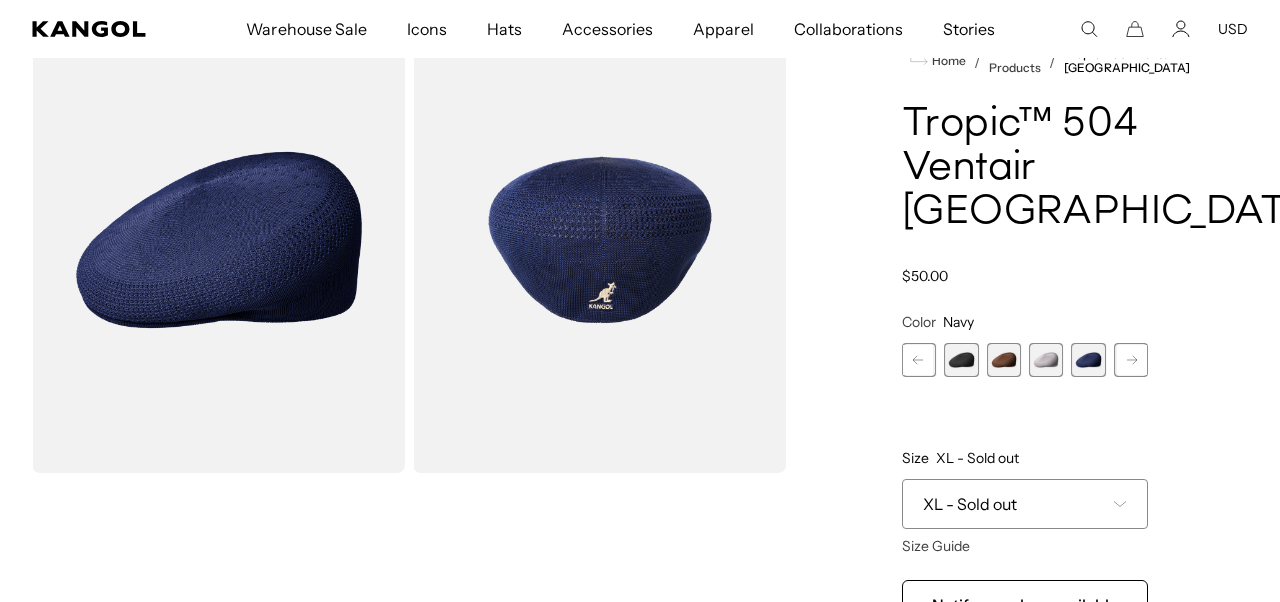 click 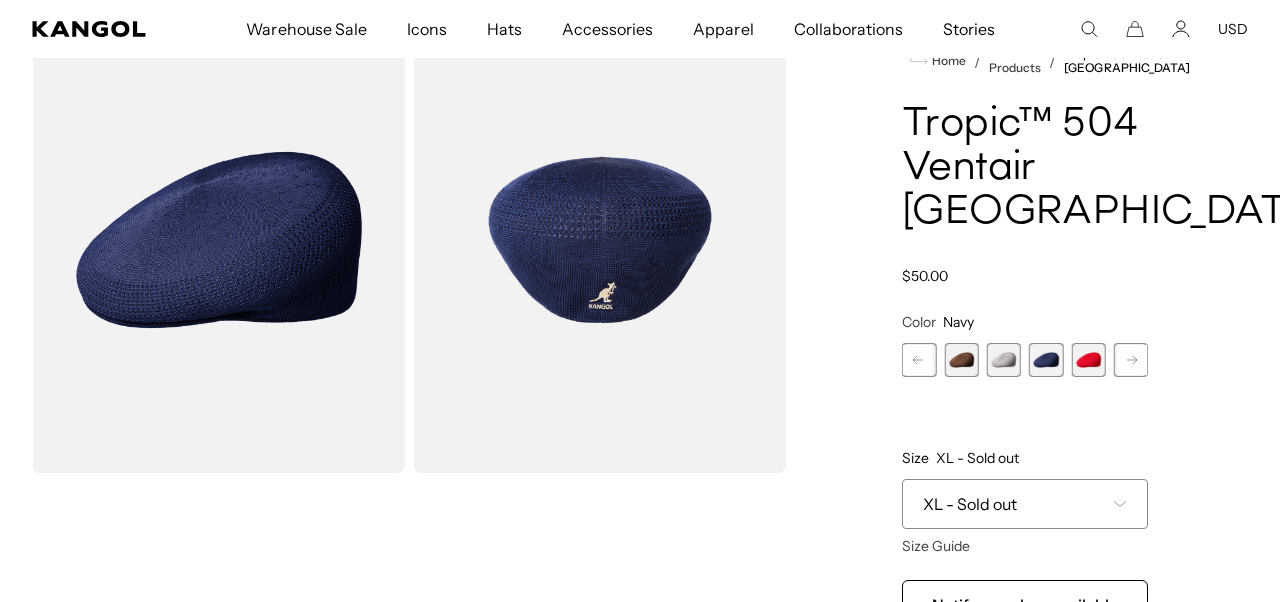 click at bounding box center (1088, 360) 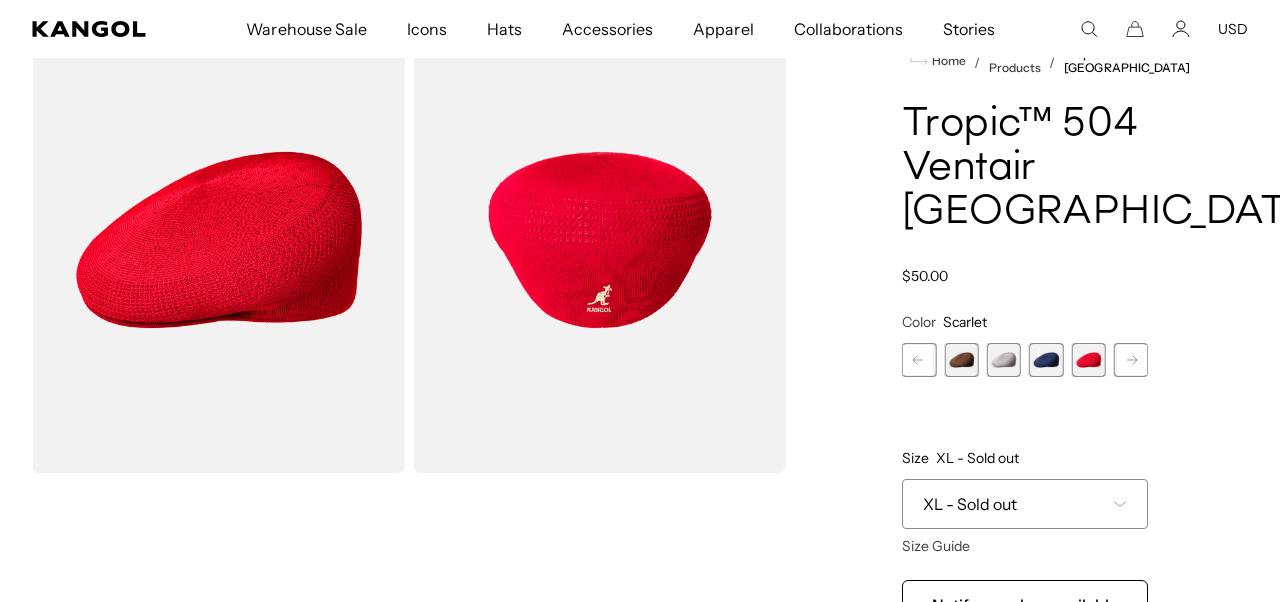 scroll, scrollTop: 0, scrollLeft: 412, axis: horizontal 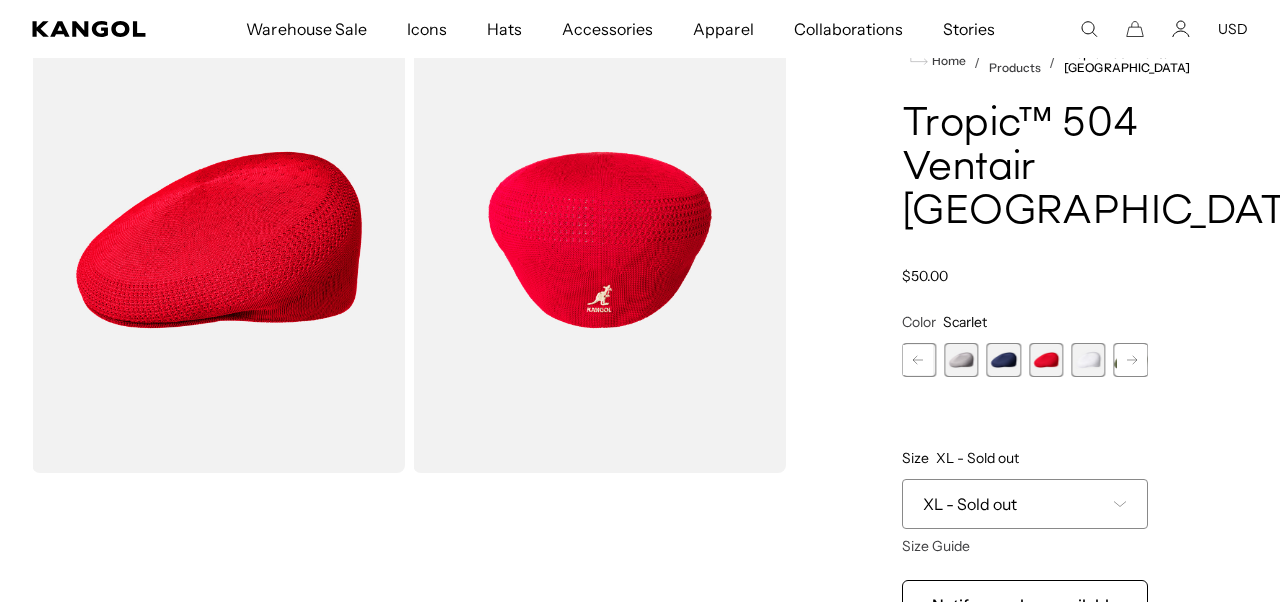click at bounding box center (1088, 360) 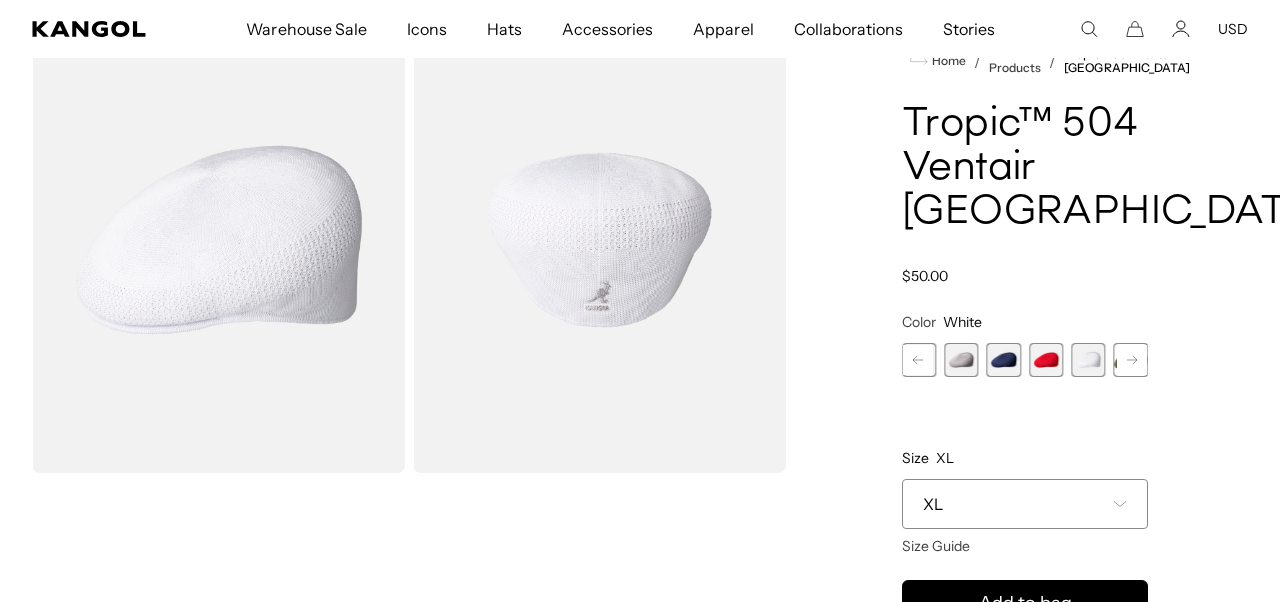scroll, scrollTop: 0, scrollLeft: 412, axis: horizontal 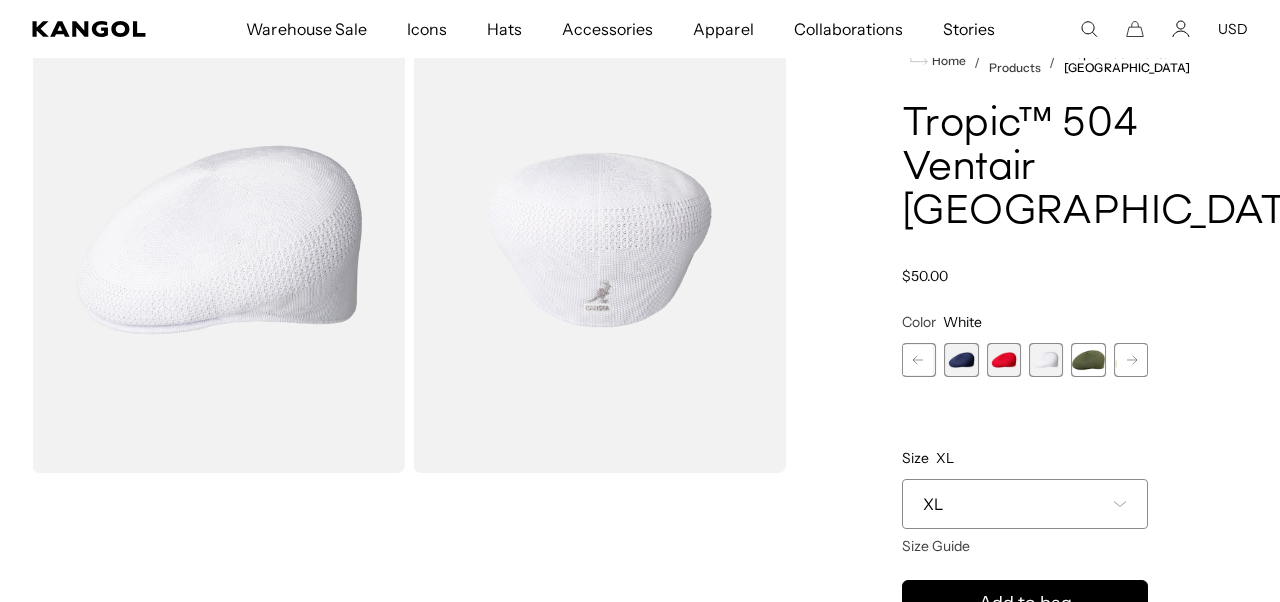 click at bounding box center (1088, 360) 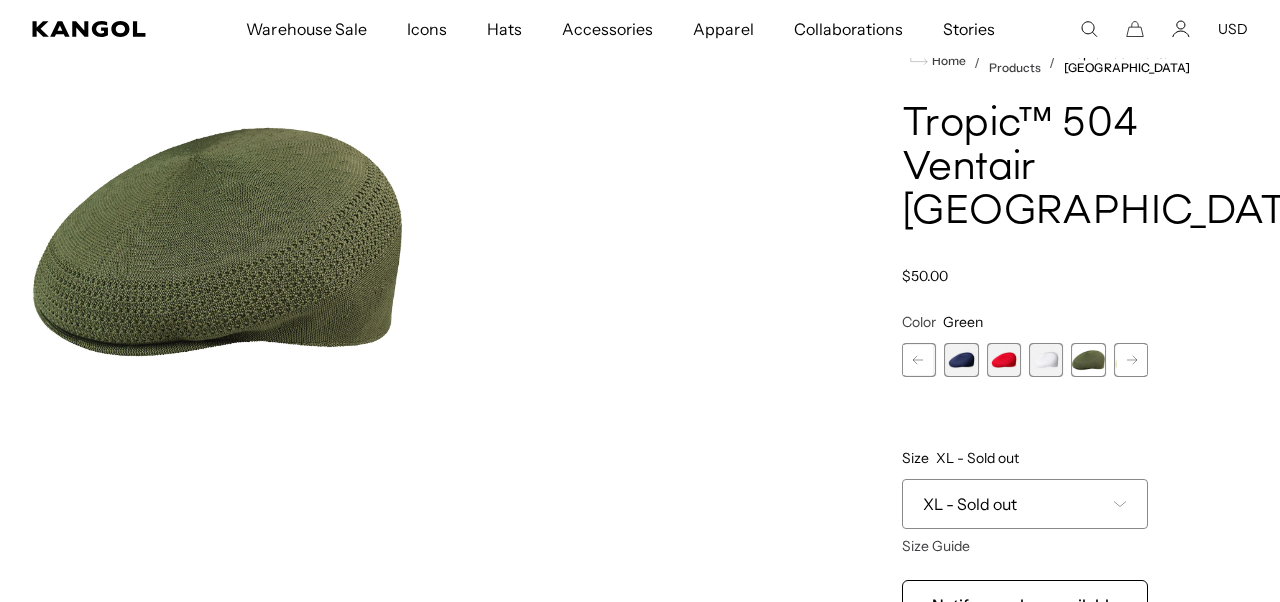scroll, scrollTop: 0, scrollLeft: 0, axis: both 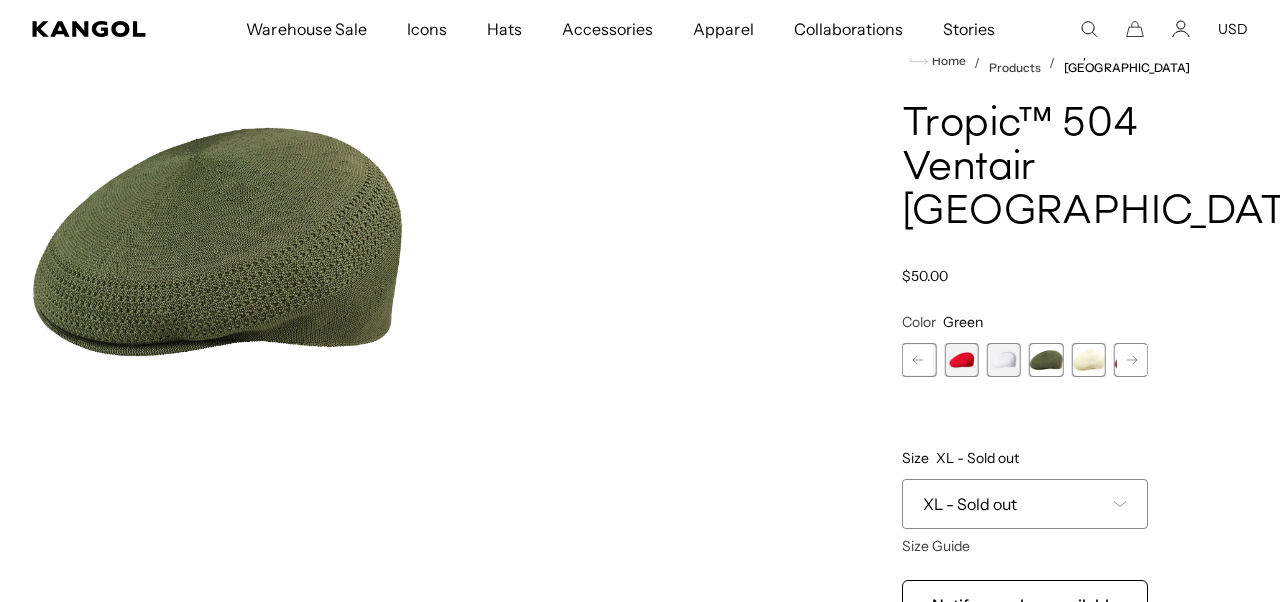 click at bounding box center [1088, 360] 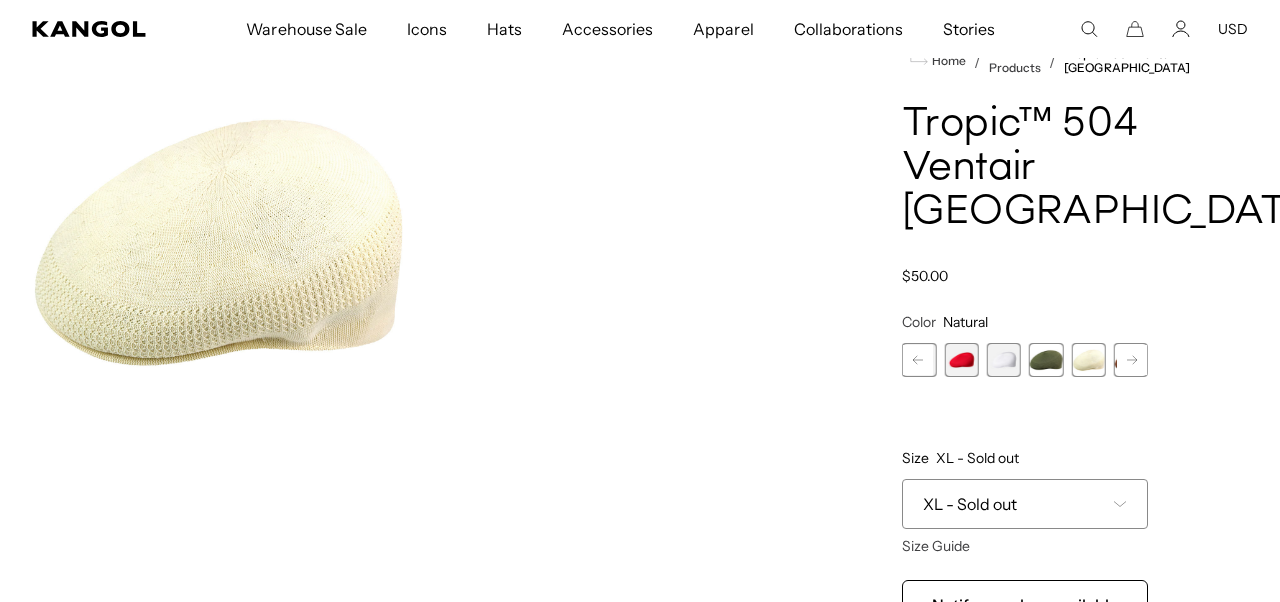 click 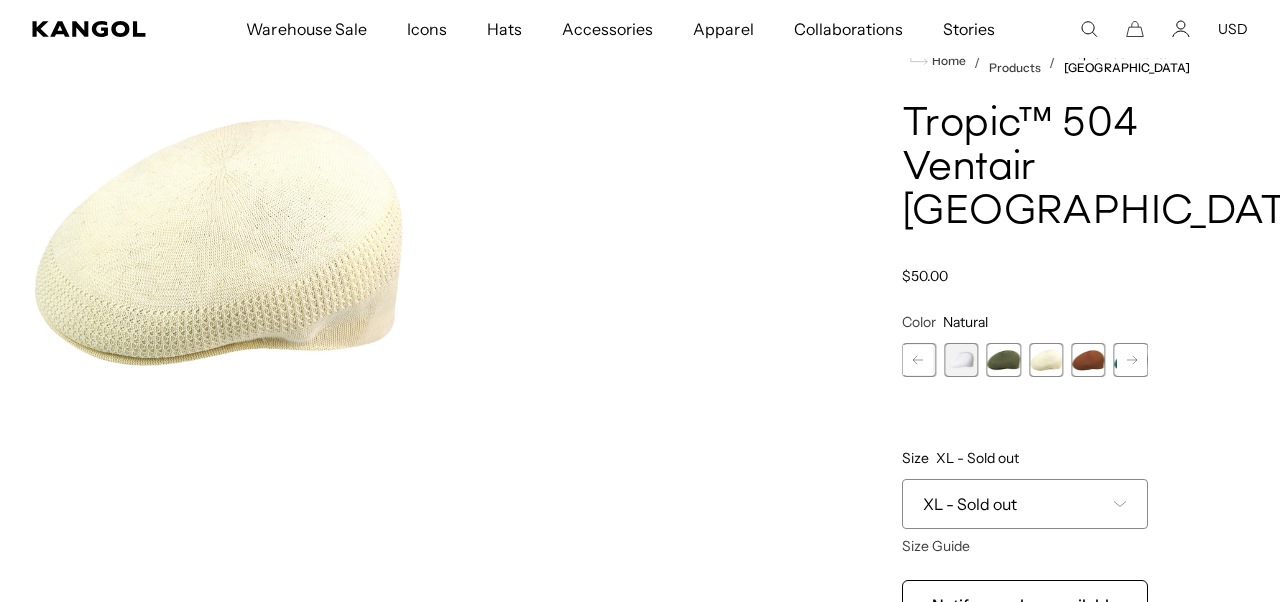 scroll, scrollTop: 0, scrollLeft: 412, axis: horizontal 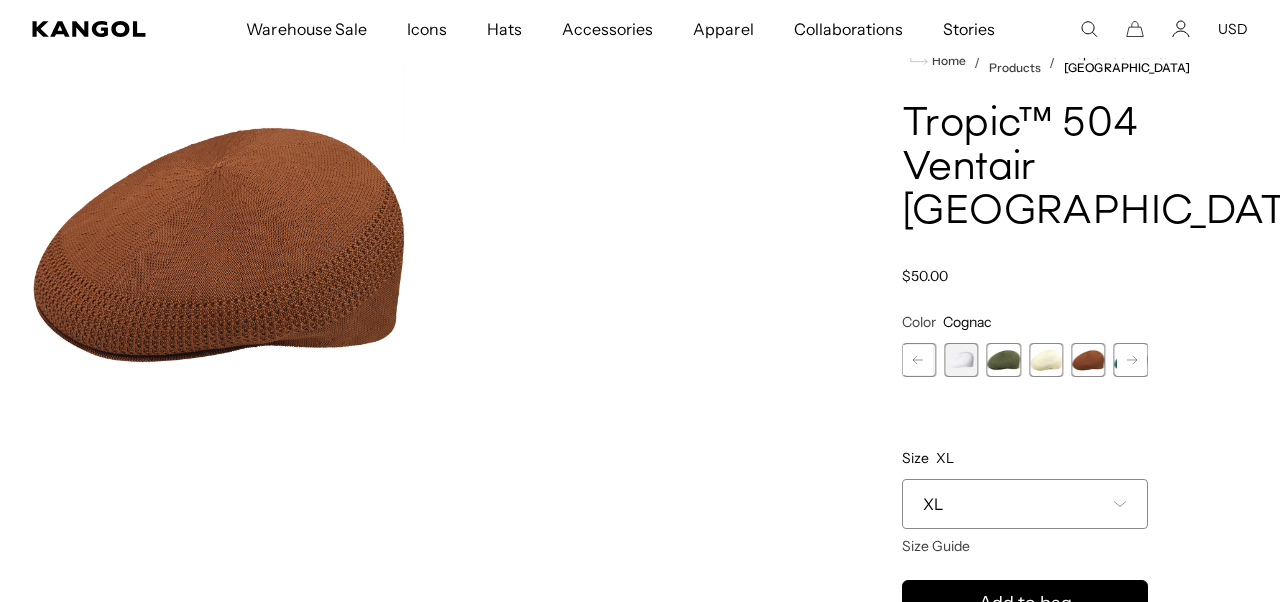 click 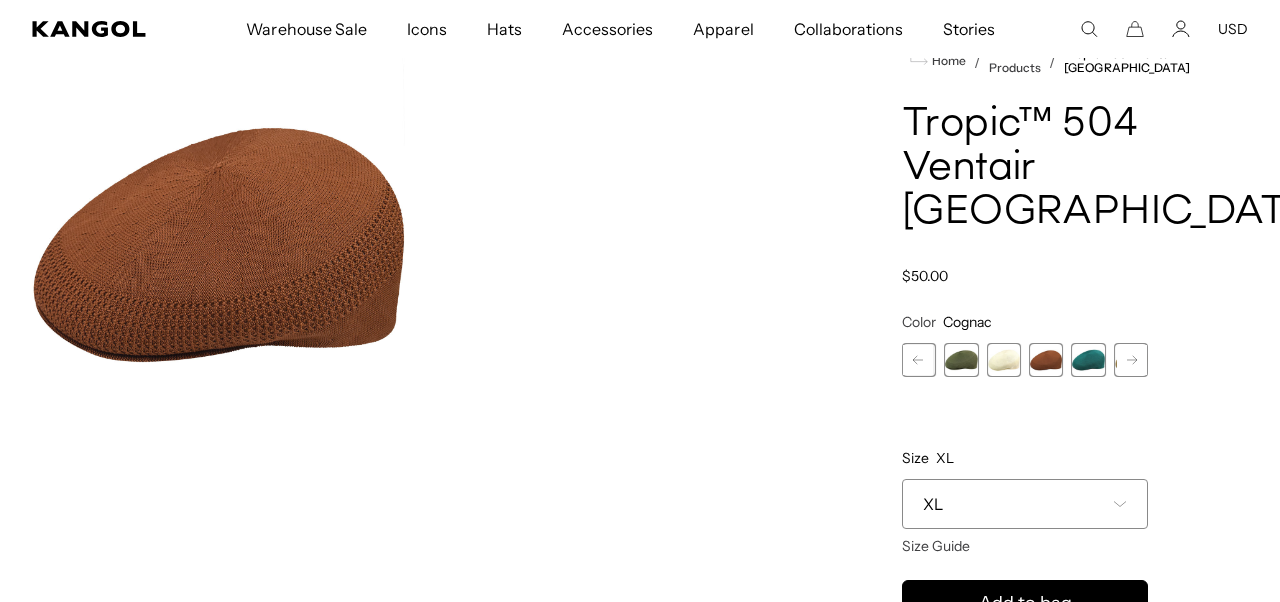 click at bounding box center [1088, 360] 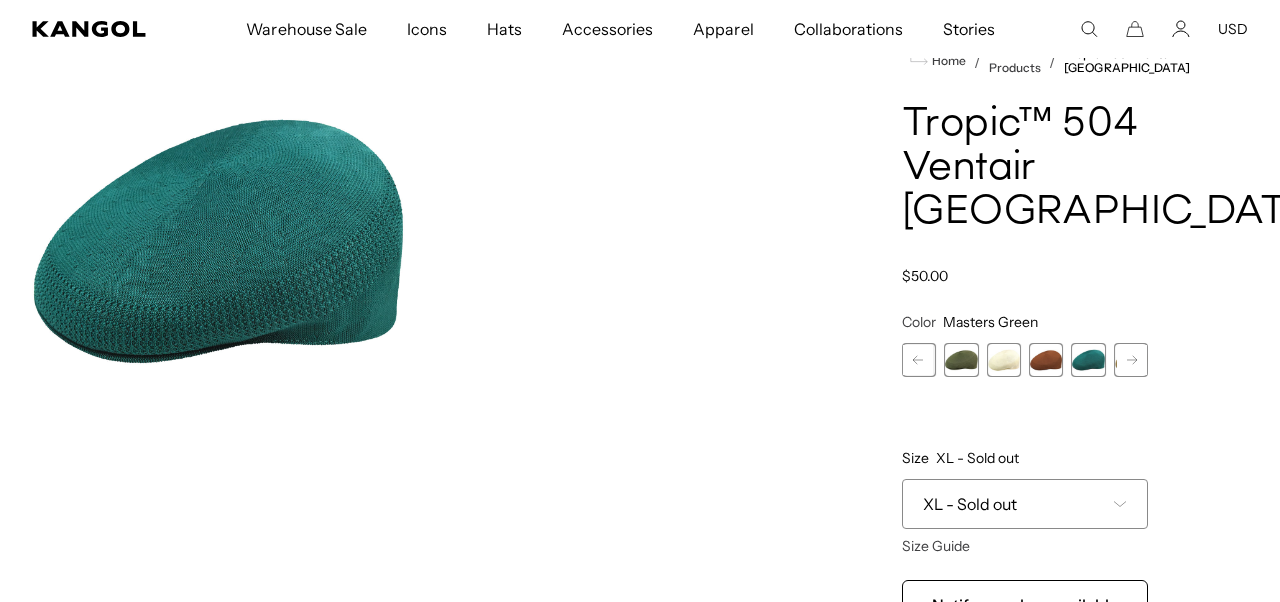 scroll, scrollTop: 0, scrollLeft: 412, axis: horizontal 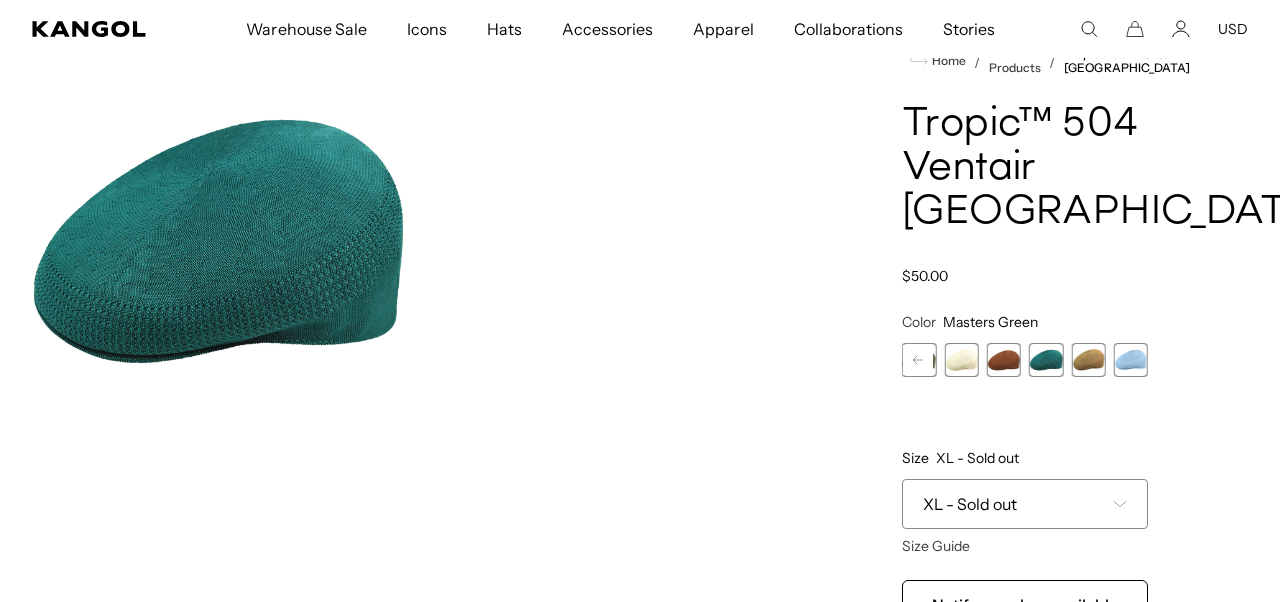 click at bounding box center [1088, 360] 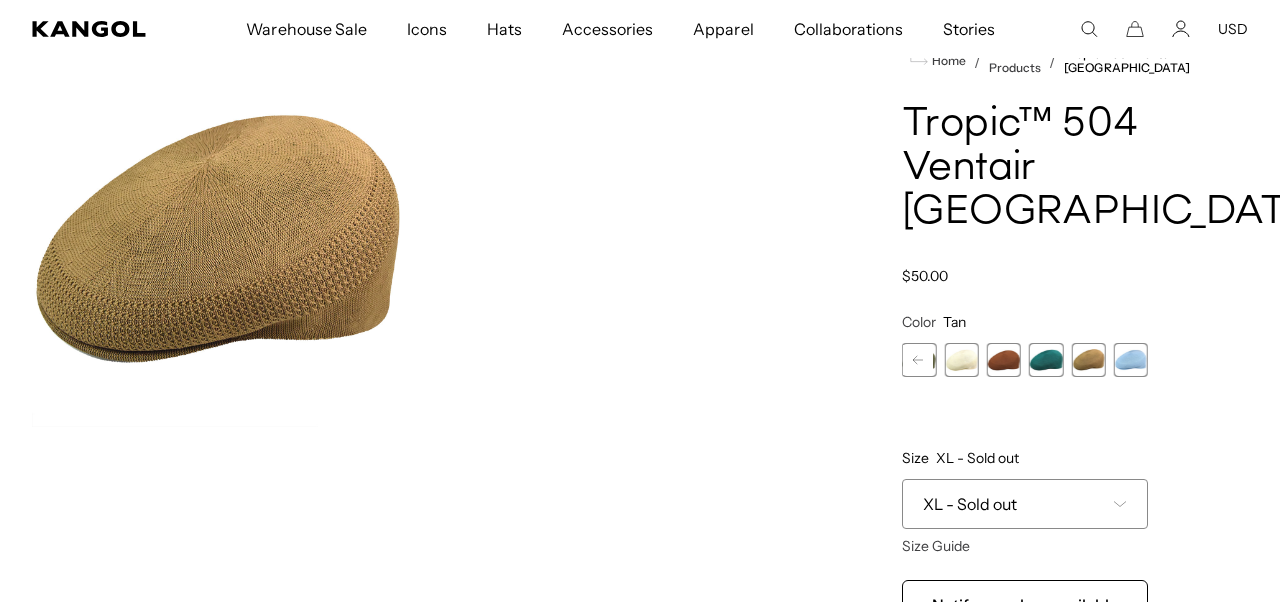 click at bounding box center [1131, 360] 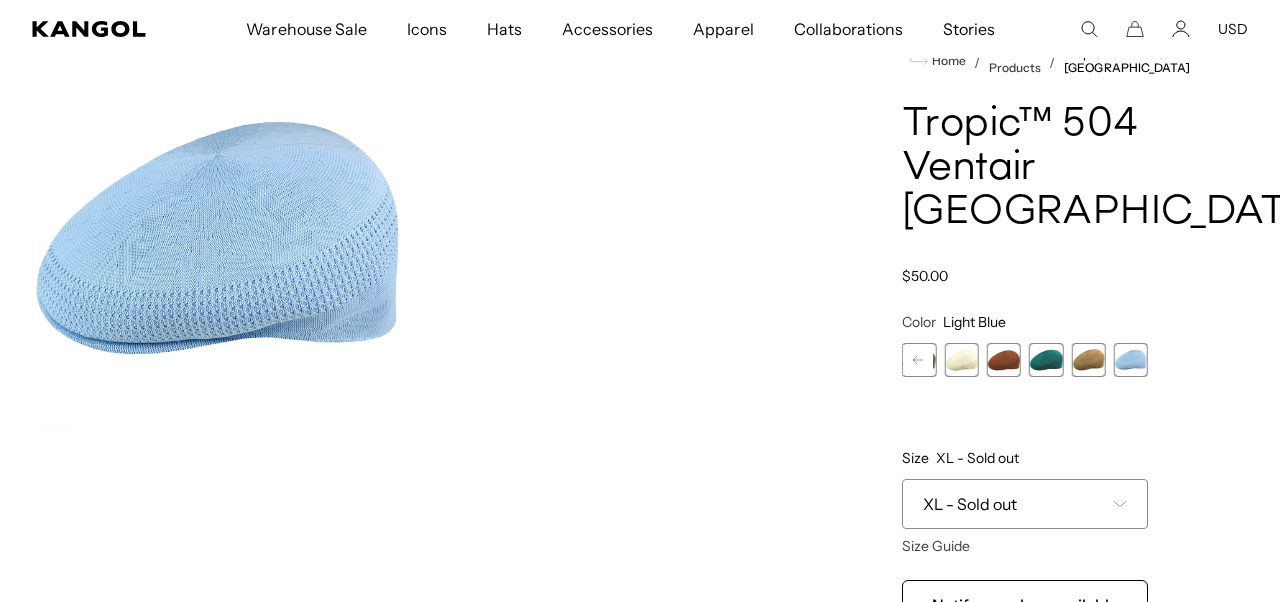 scroll, scrollTop: 0, scrollLeft: 0, axis: both 